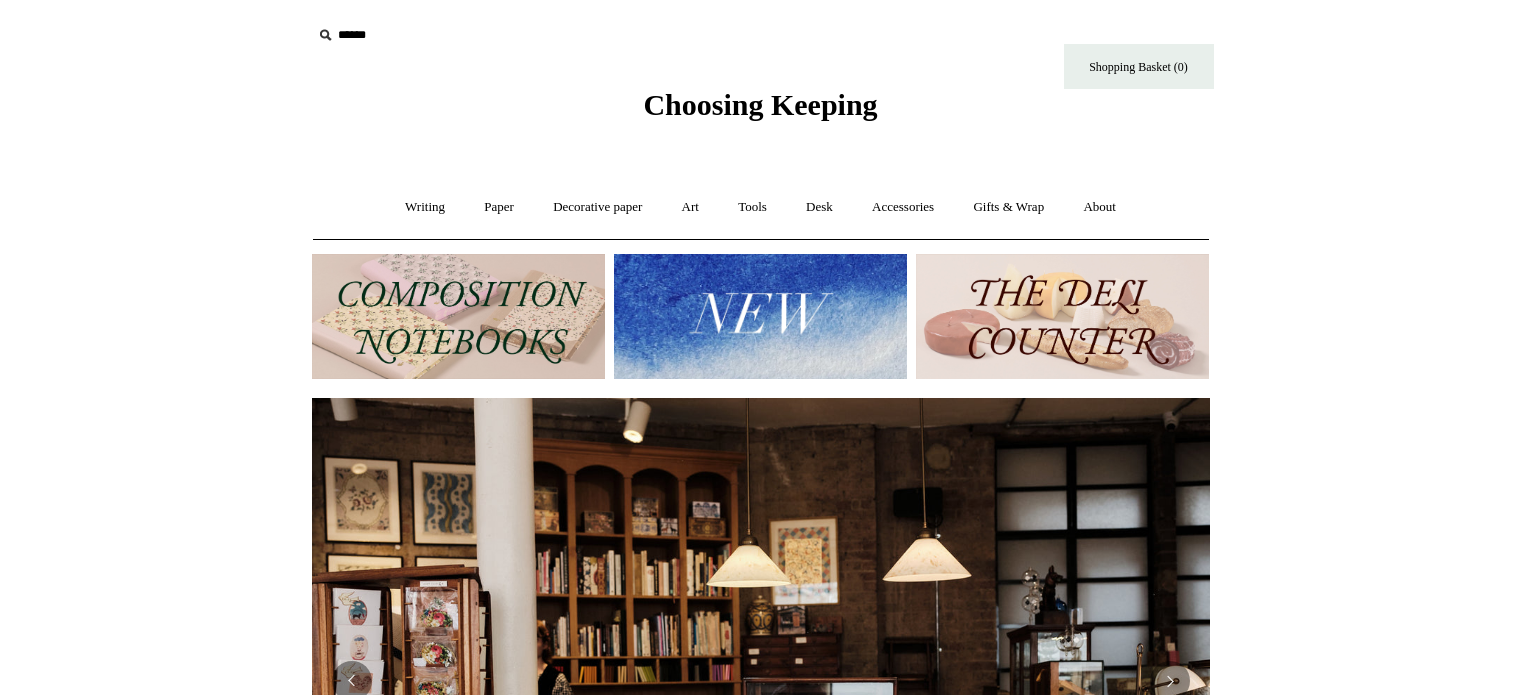 scroll, scrollTop: 0, scrollLeft: 0, axis: both 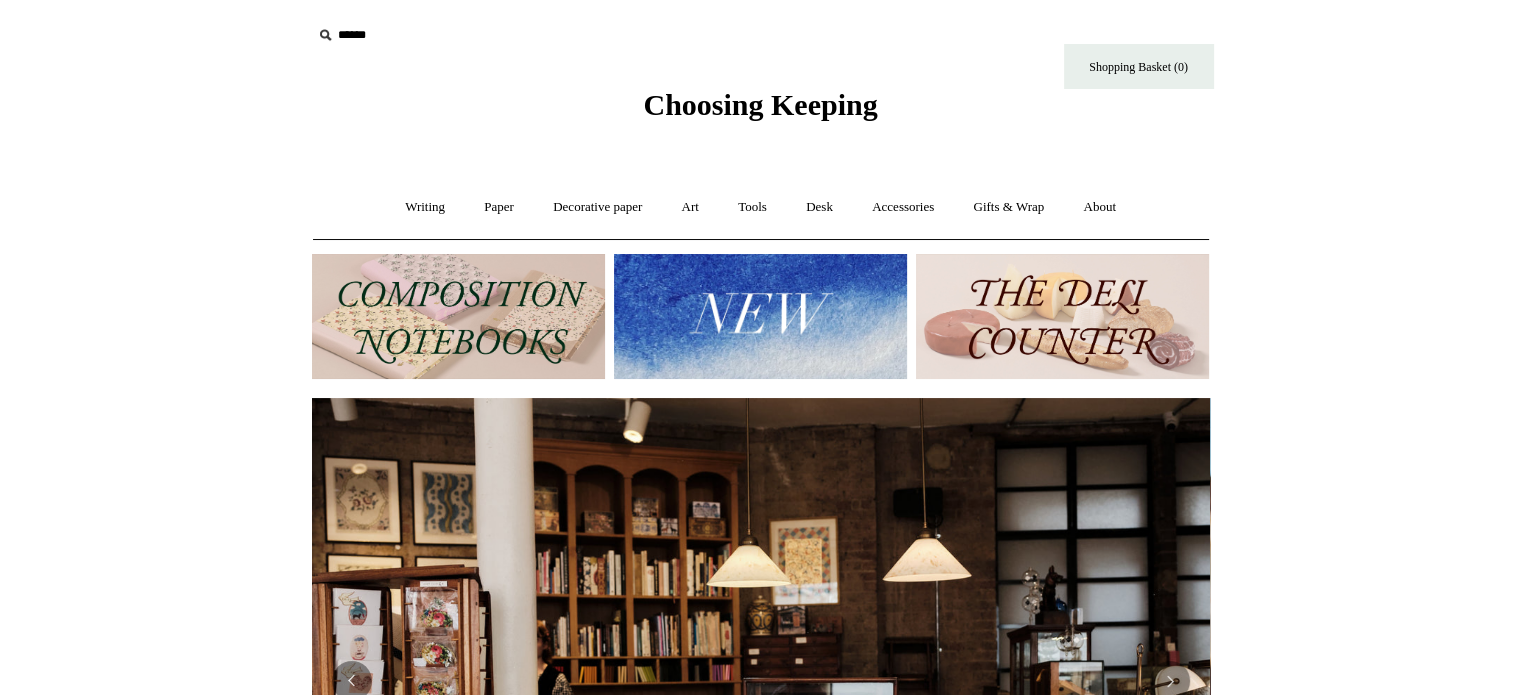click at bounding box center (325, 35) 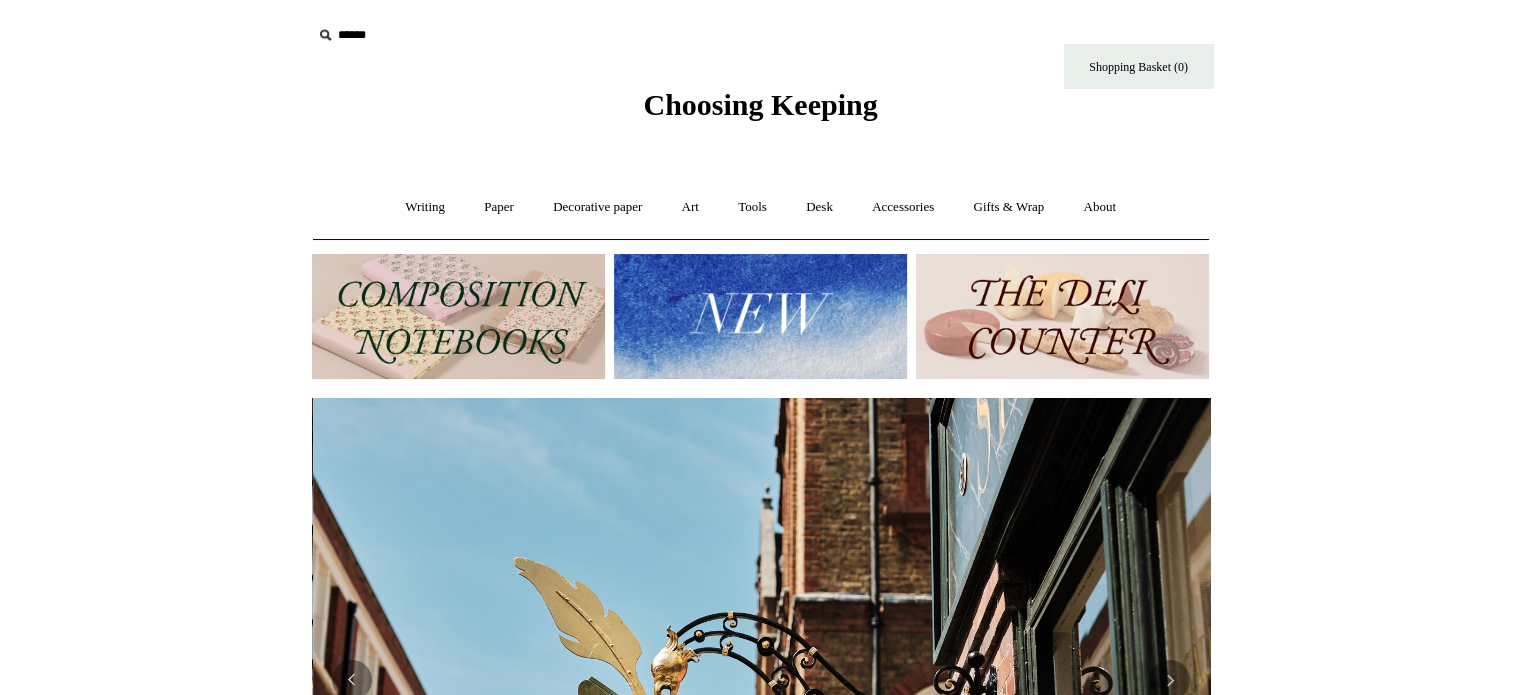 scroll, scrollTop: 0, scrollLeft: 898, axis: horizontal 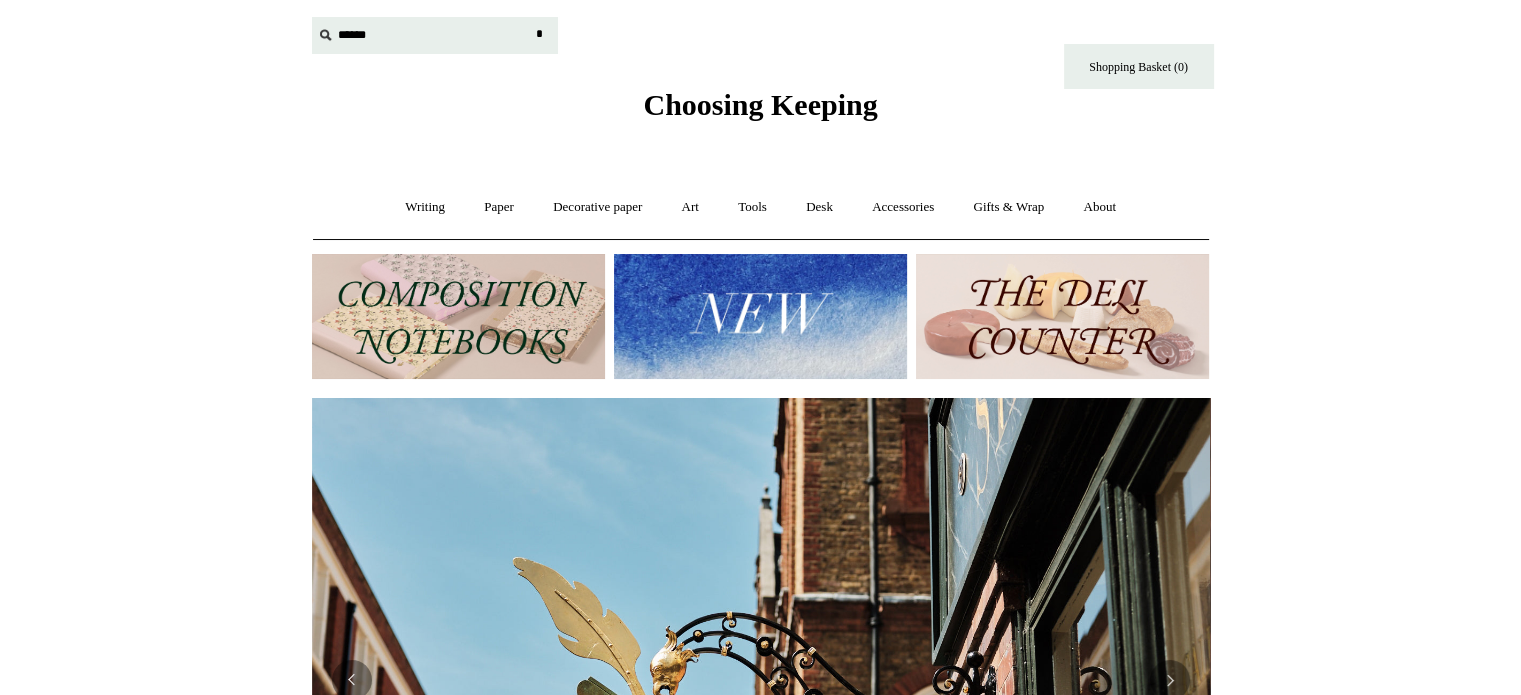 click at bounding box center [435, 35] 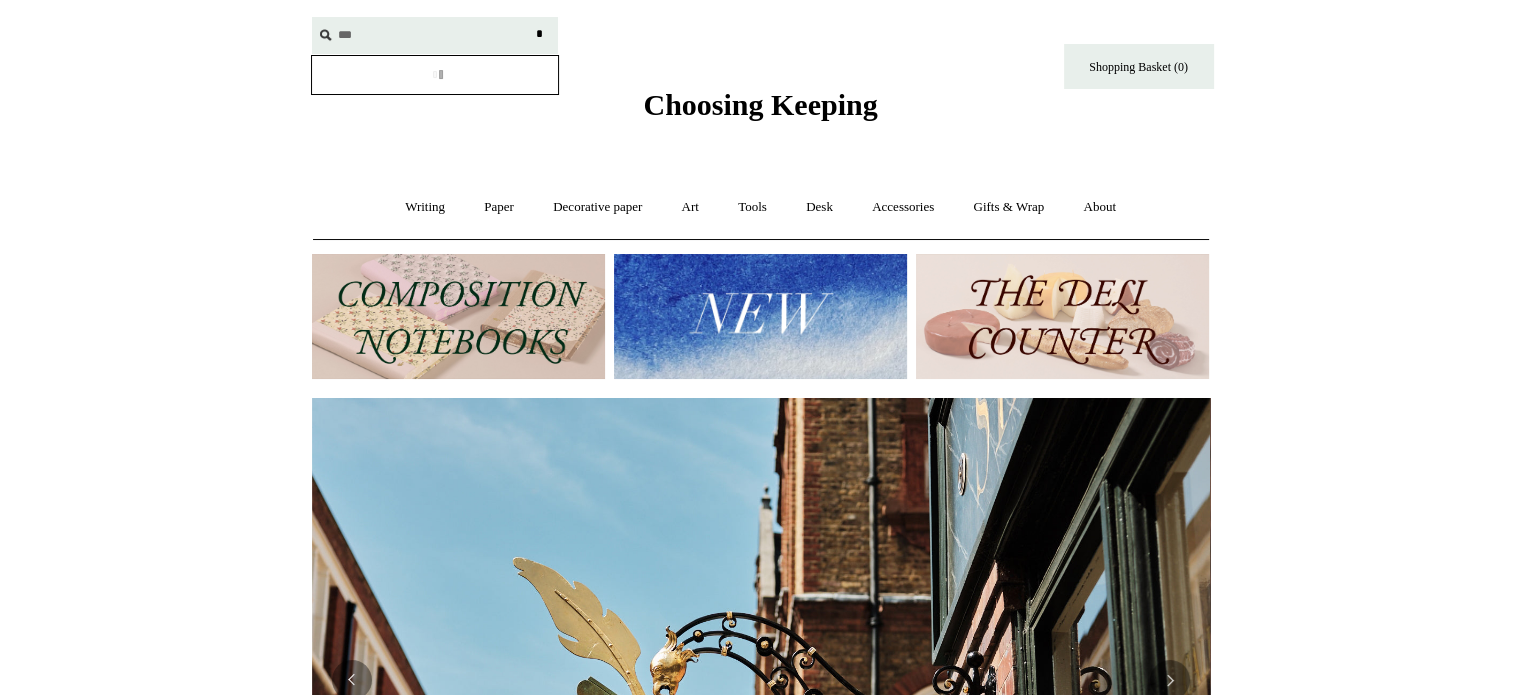 type on "***" 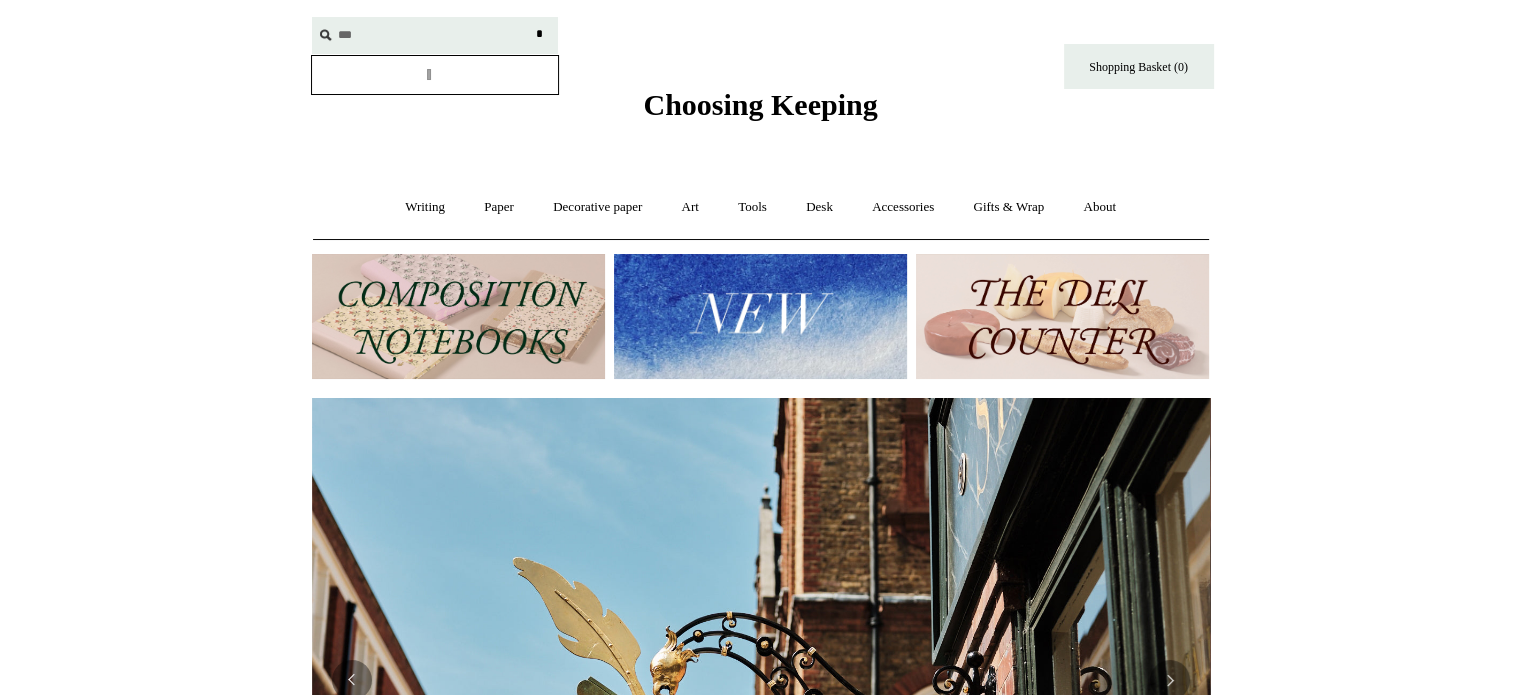 click on "*" at bounding box center (540, 34) 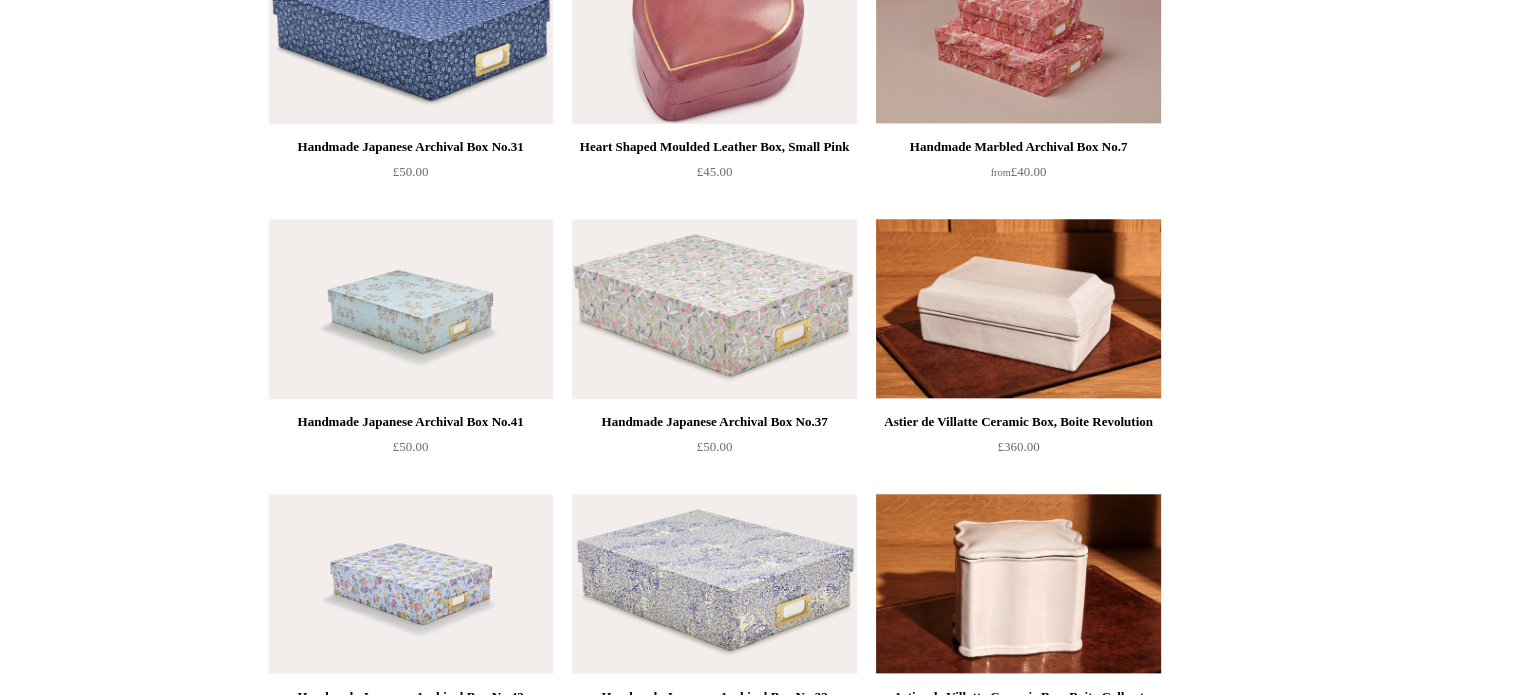 scroll, scrollTop: 1854, scrollLeft: 0, axis: vertical 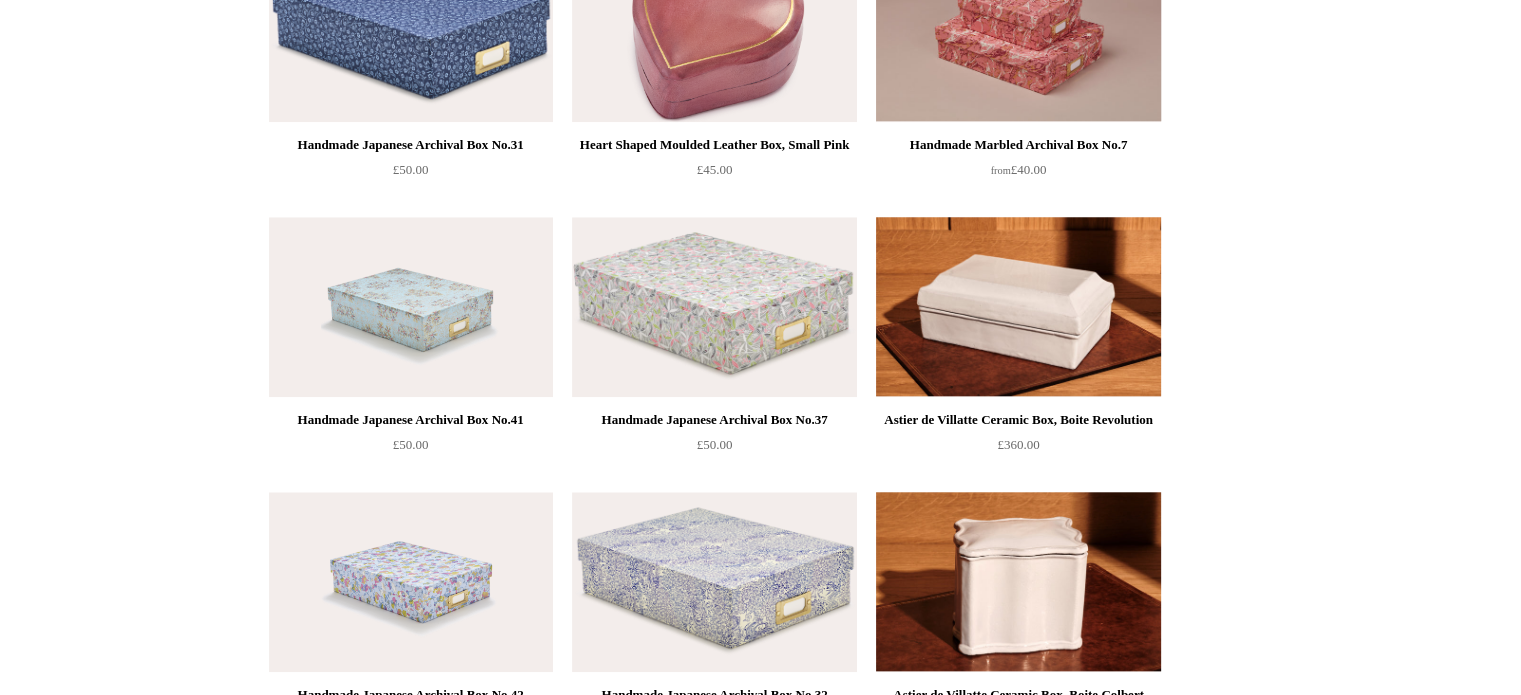 click at bounding box center (1018, 32) 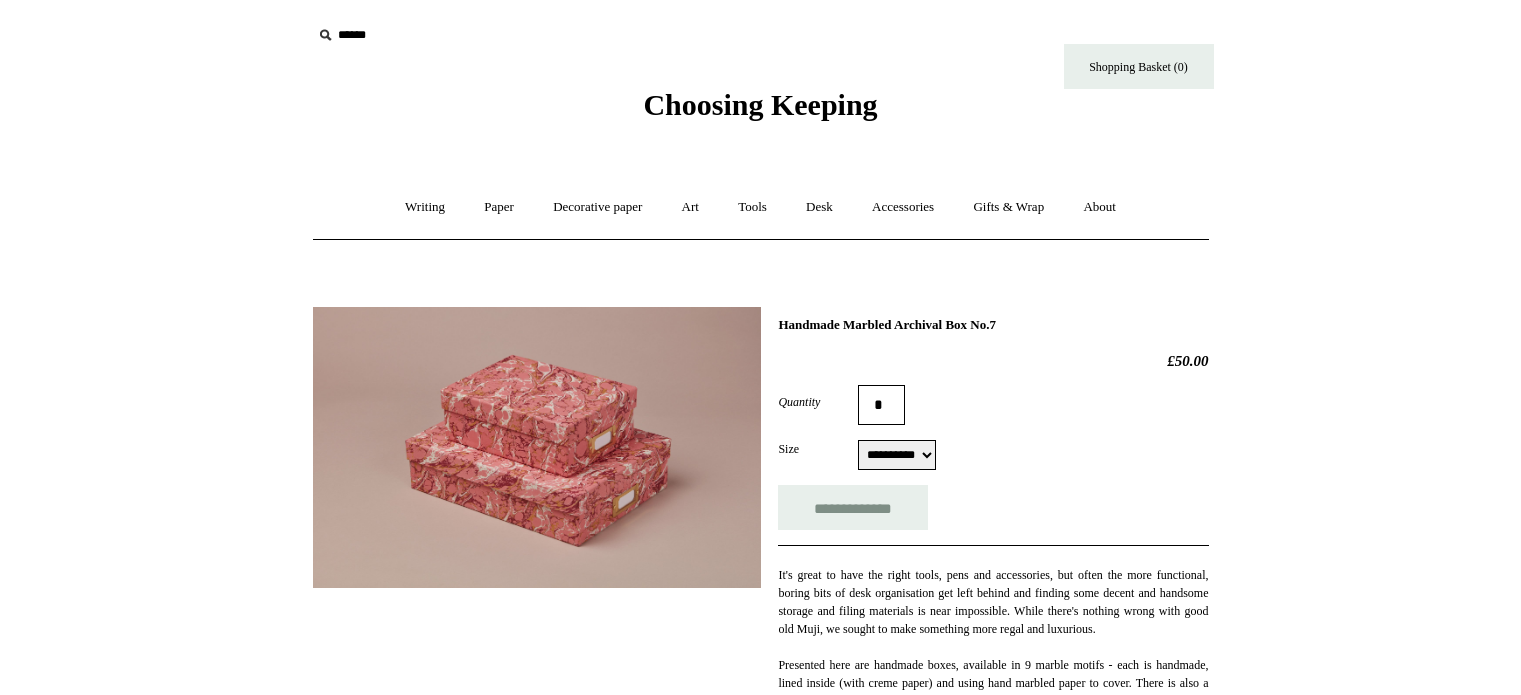 select on "**********" 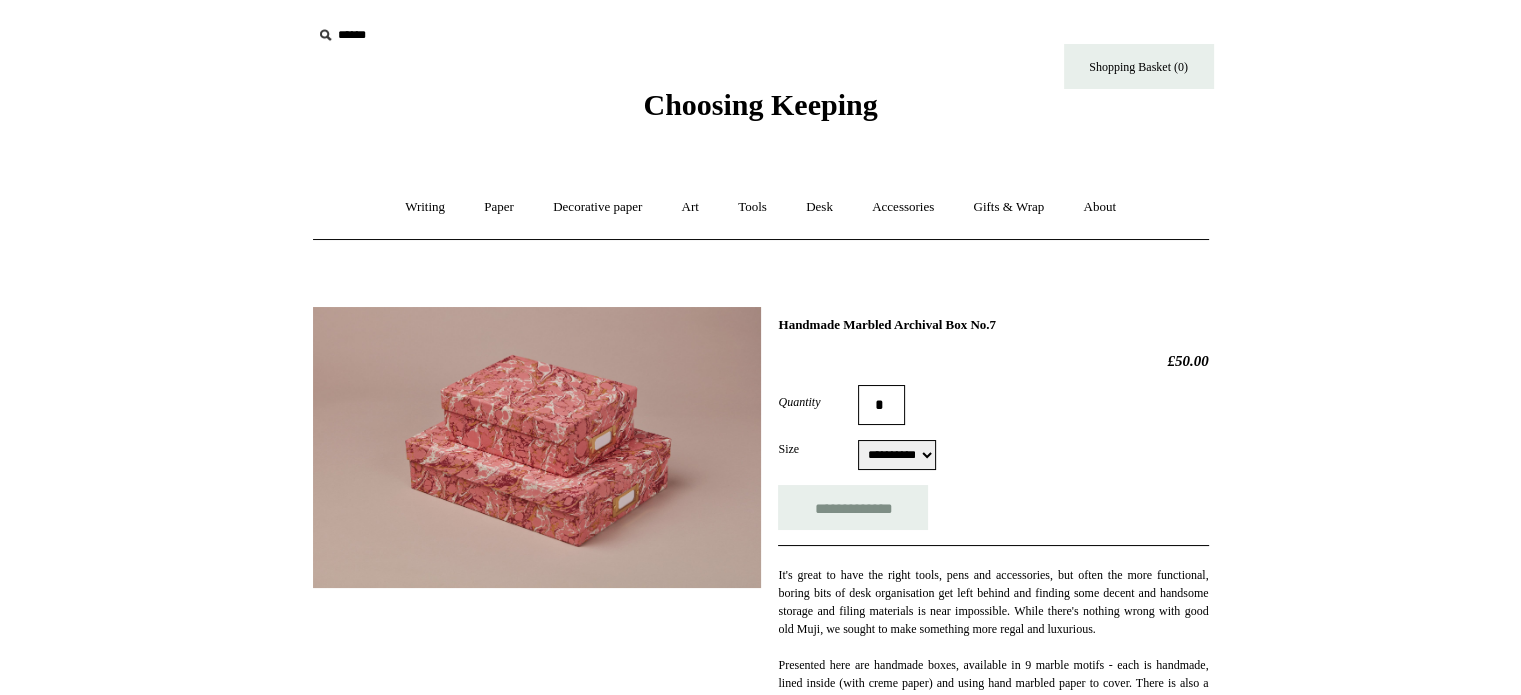 click at bounding box center [537, 447] 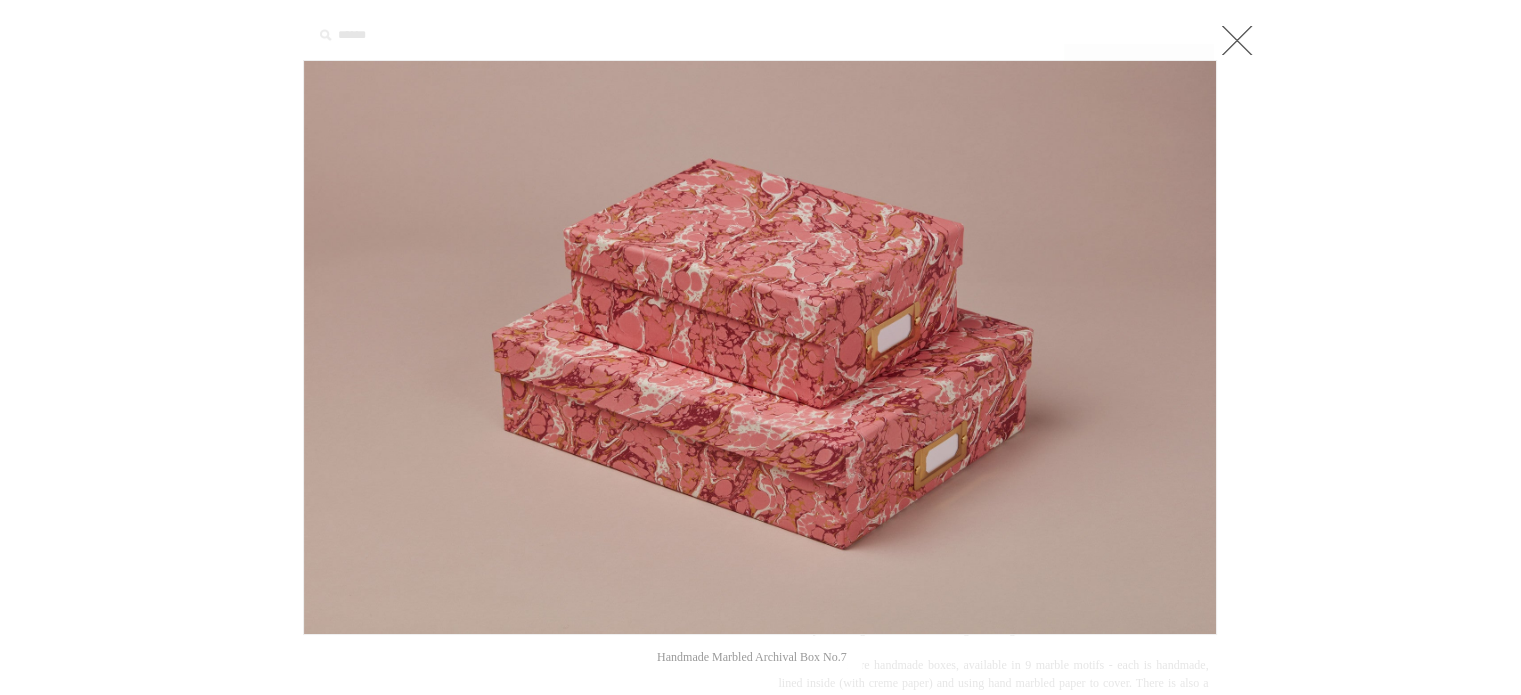click at bounding box center [1237, 40] 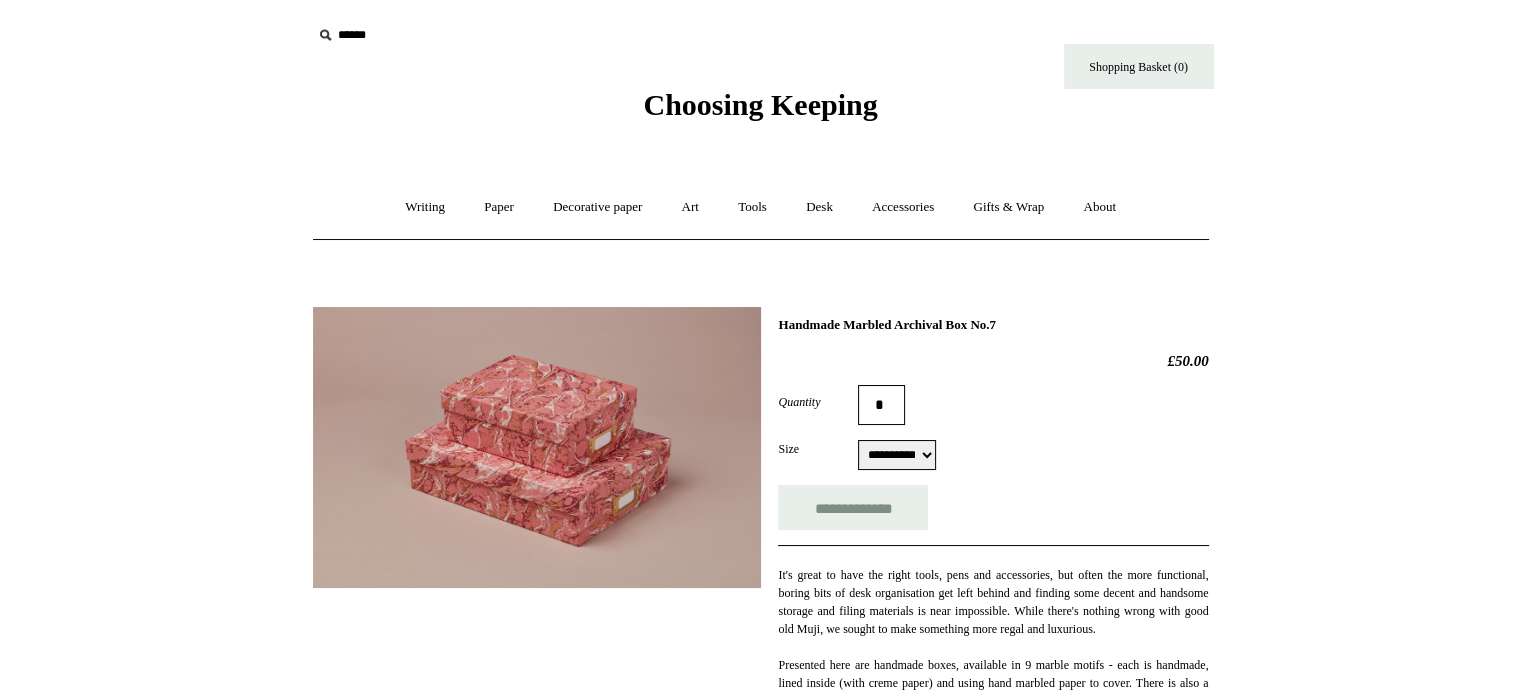 click at bounding box center [537, 447] 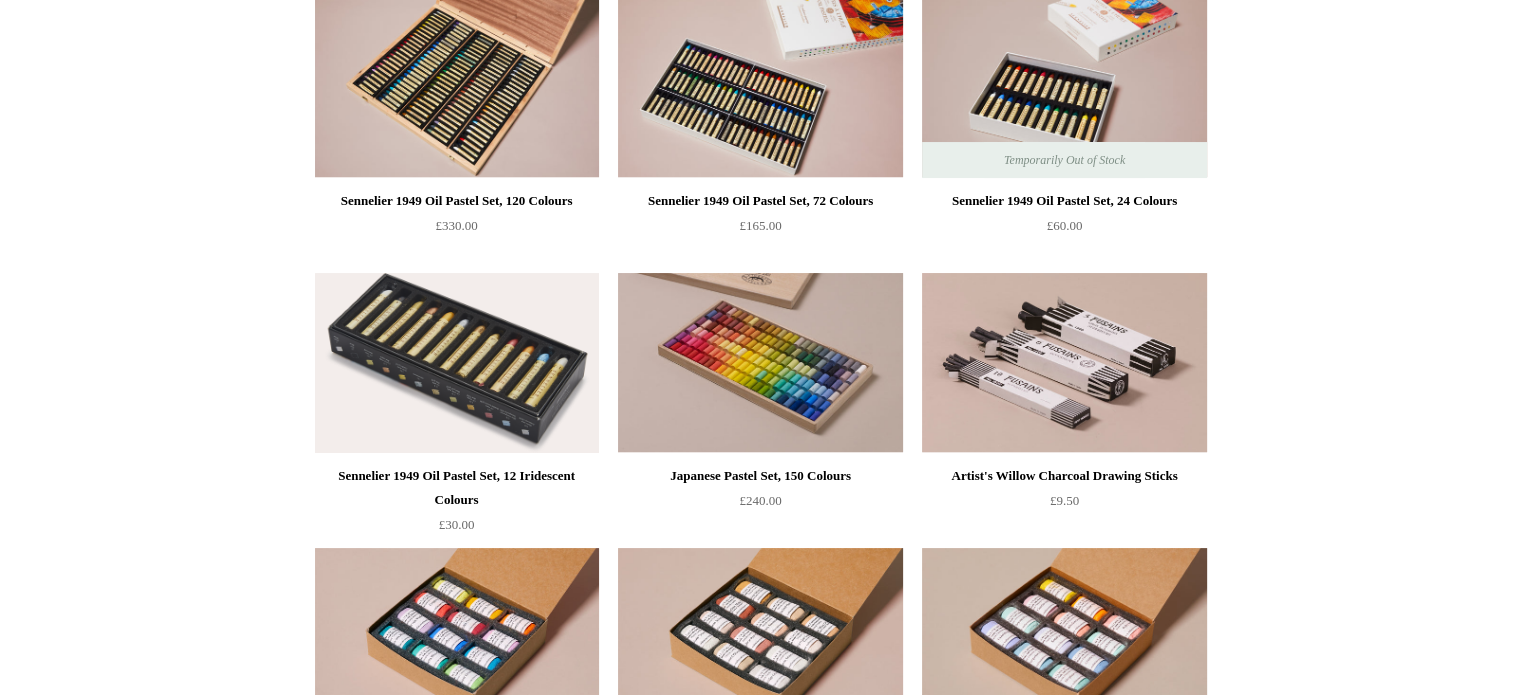 scroll, scrollTop: 0, scrollLeft: 0, axis: both 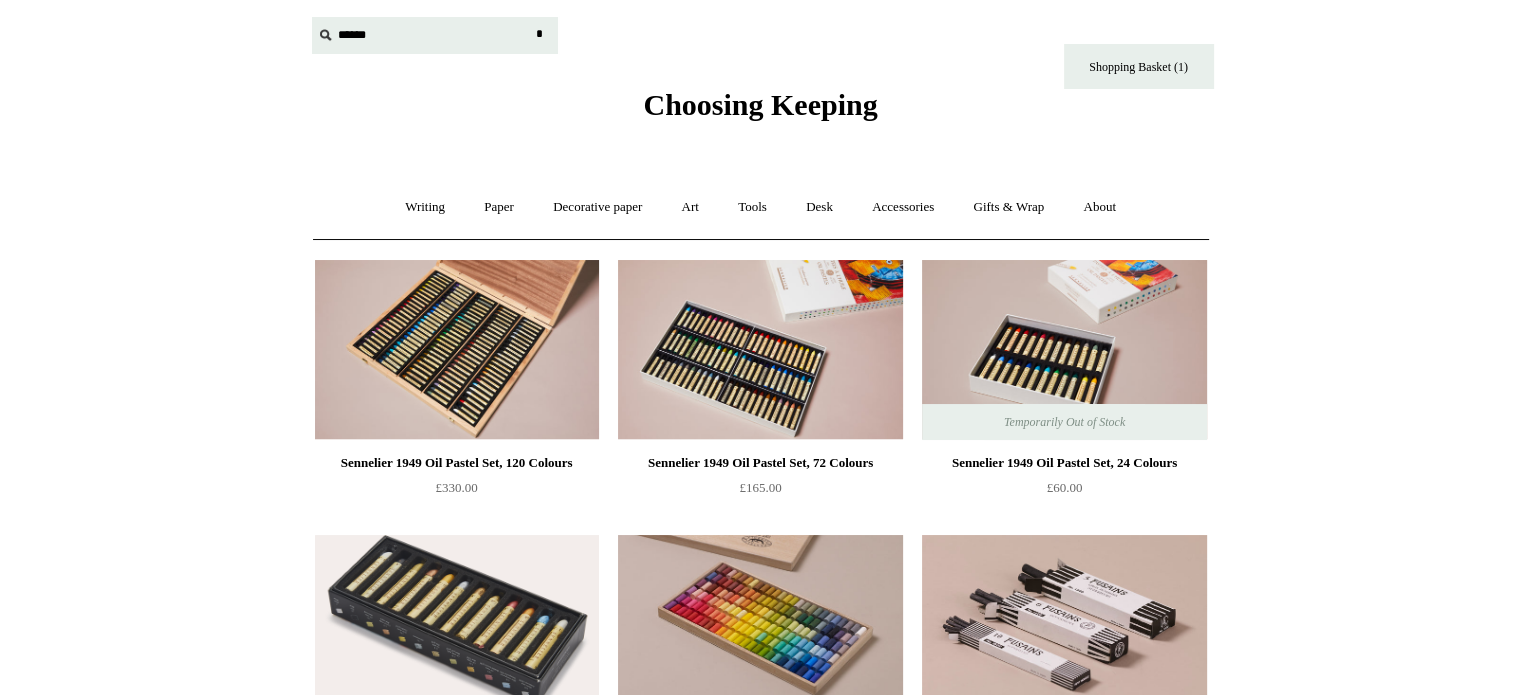 click at bounding box center [435, 35] 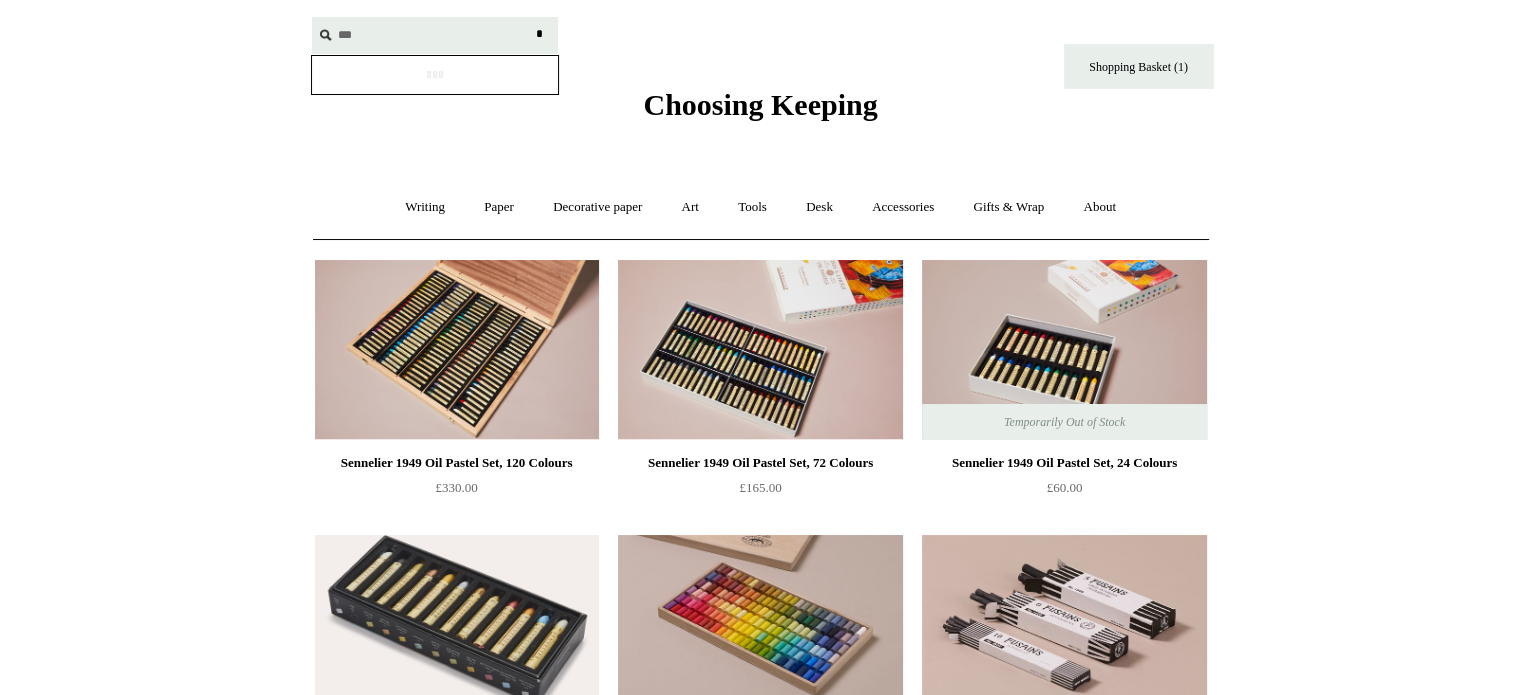 type on "***" 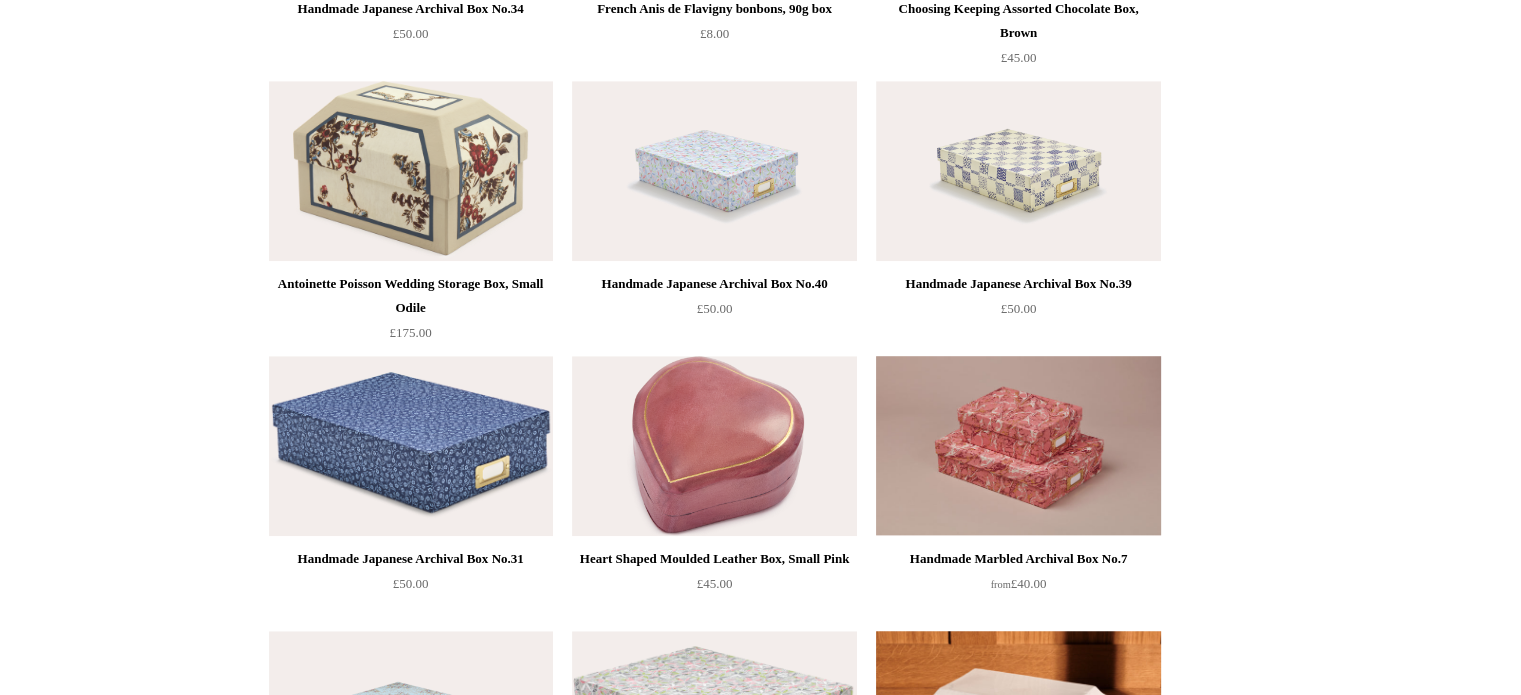 scroll, scrollTop: 1448, scrollLeft: 0, axis: vertical 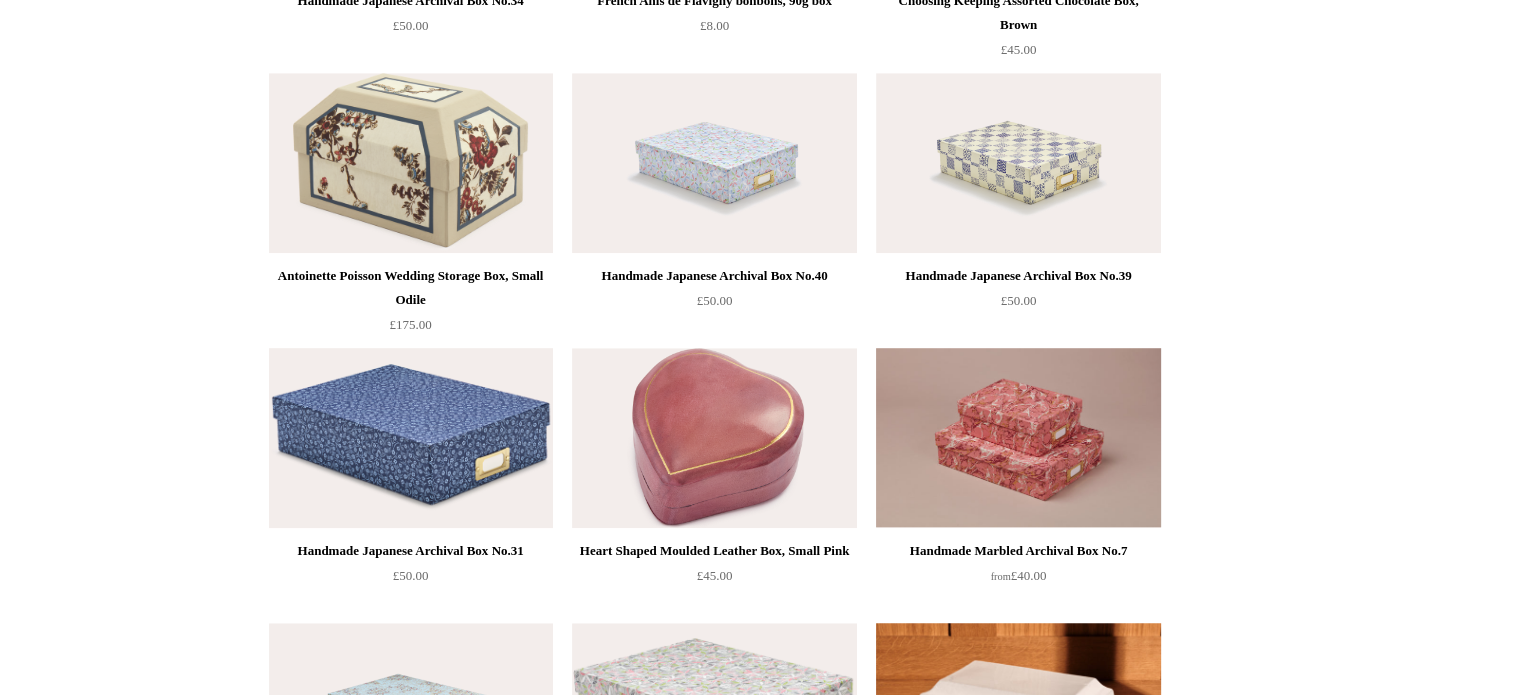 click at bounding box center (411, 438) 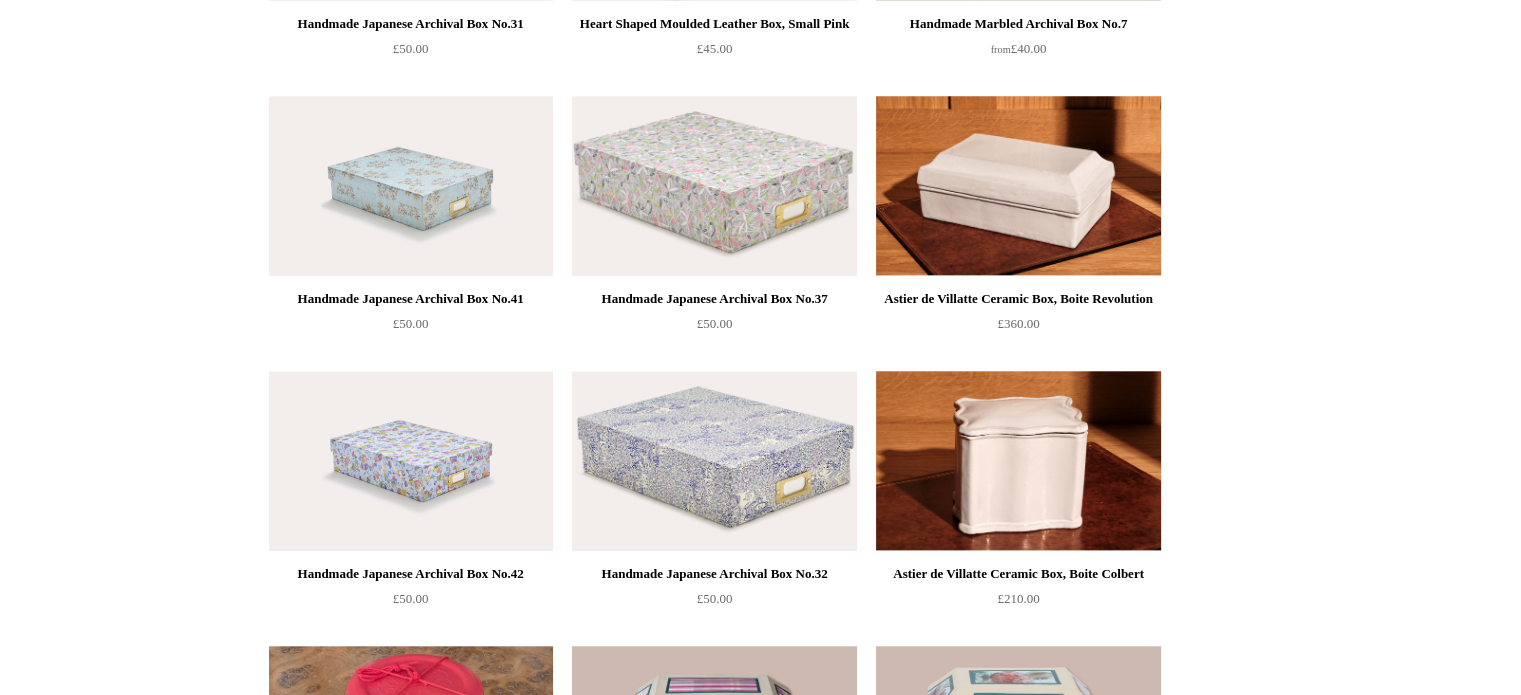 scroll, scrollTop: 1976, scrollLeft: 0, axis: vertical 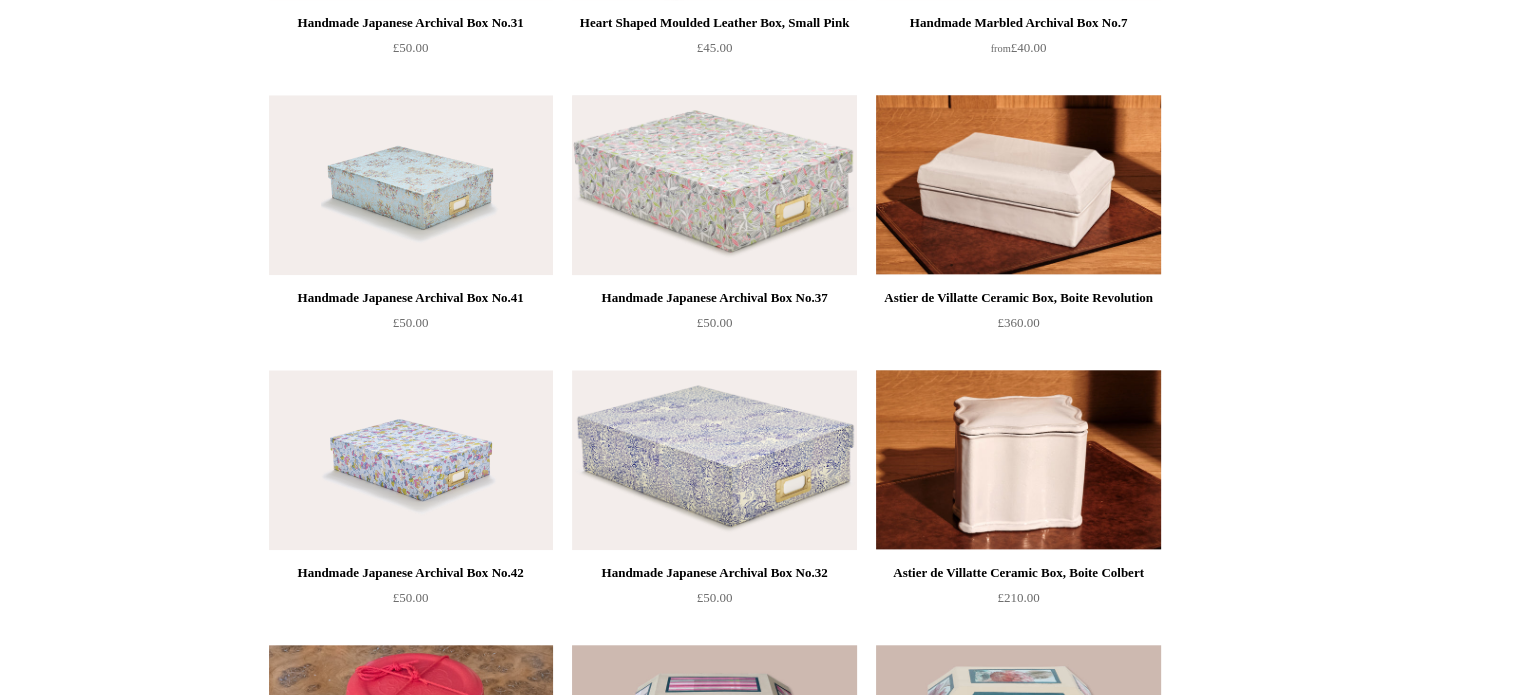 click at bounding box center (714, 185) 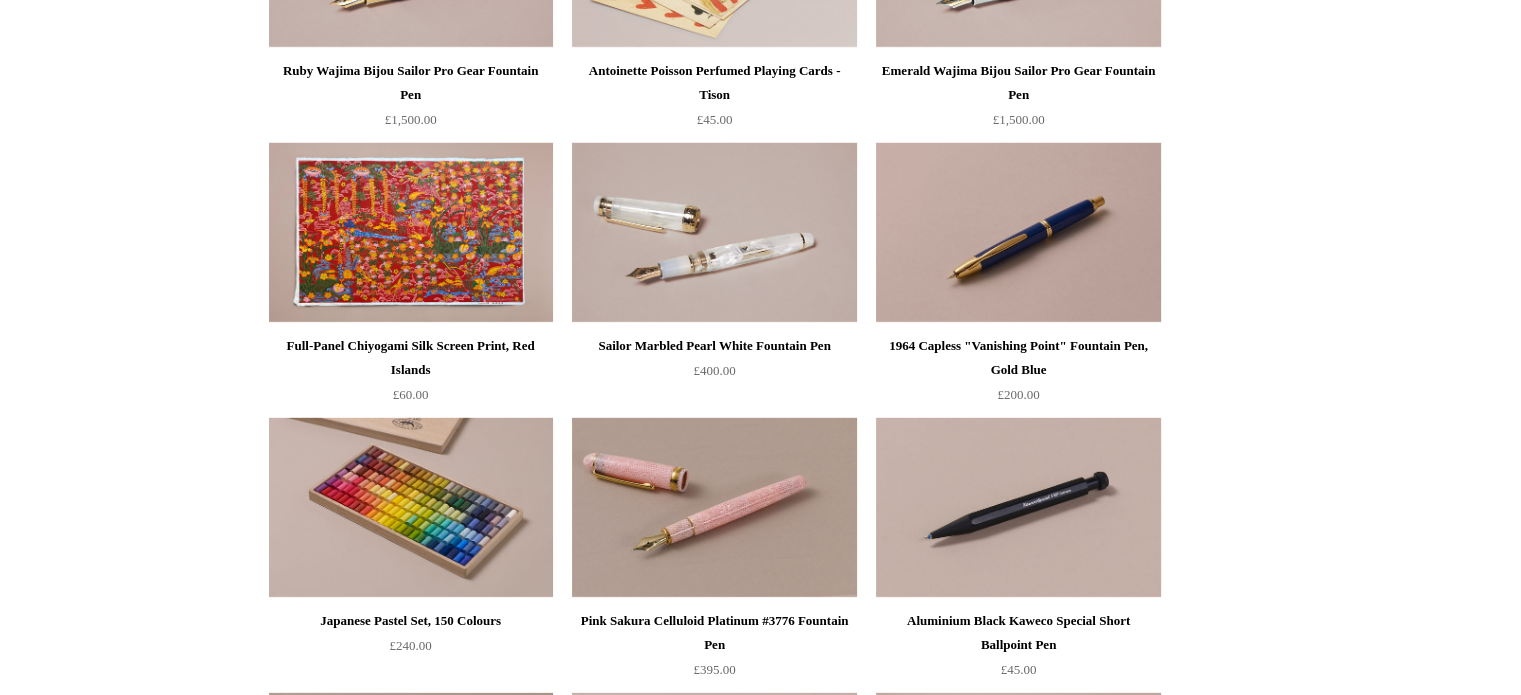 scroll, scrollTop: 13479, scrollLeft: 0, axis: vertical 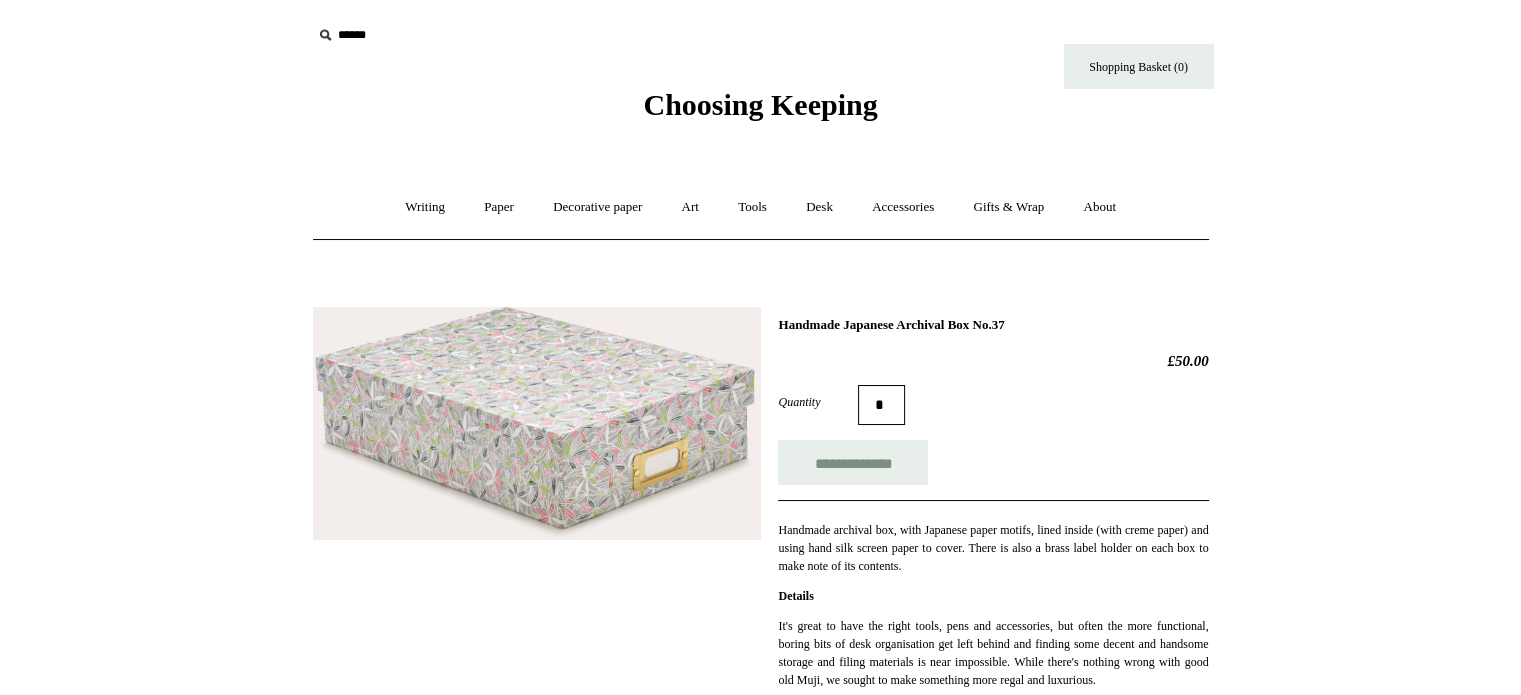 click at bounding box center (537, 424) 